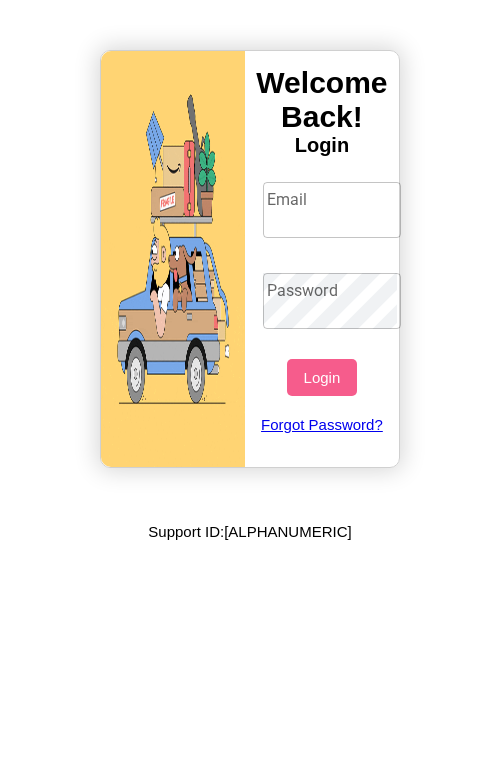 scroll, scrollTop: 0, scrollLeft: 0, axis: both 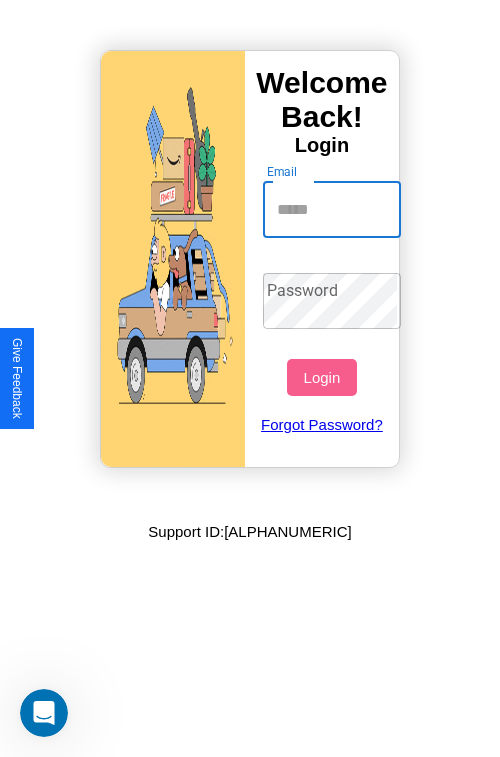 click on "Email" at bounding box center [332, 210] 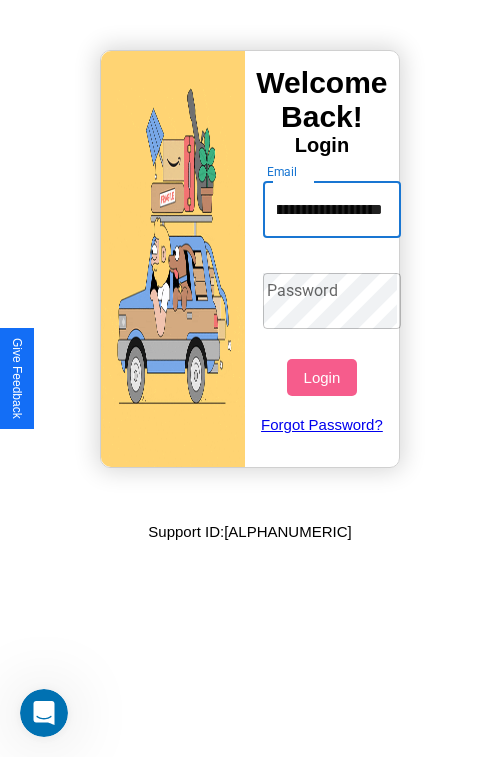 scroll, scrollTop: 0, scrollLeft: 81, axis: horizontal 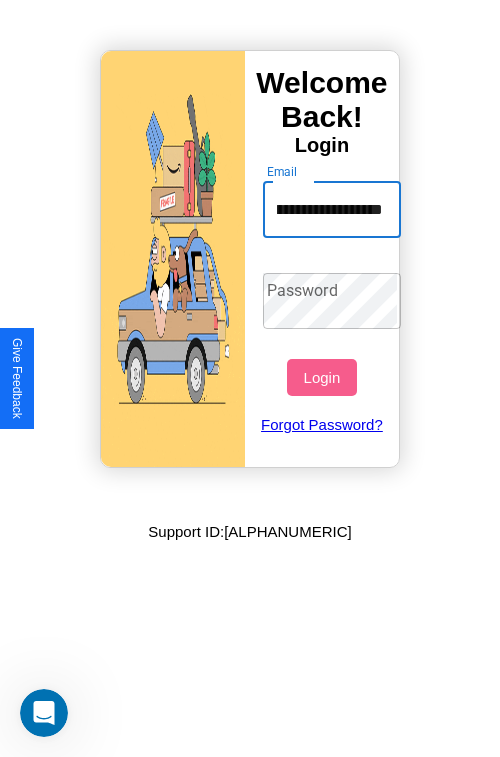 type on "**********" 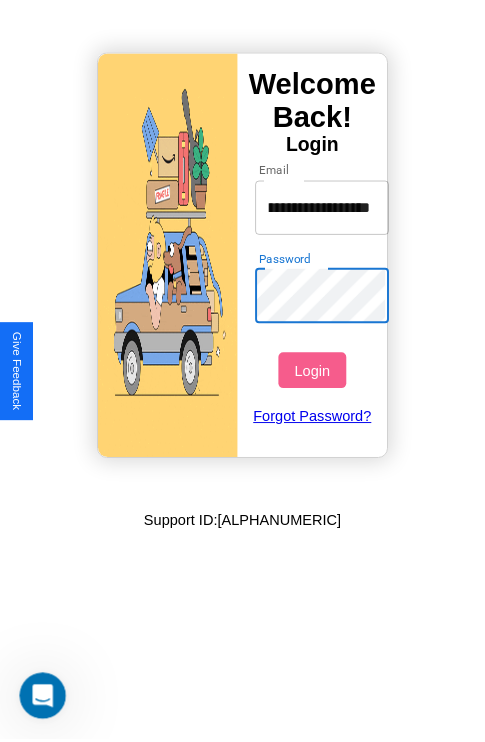 scroll, scrollTop: 0, scrollLeft: 0, axis: both 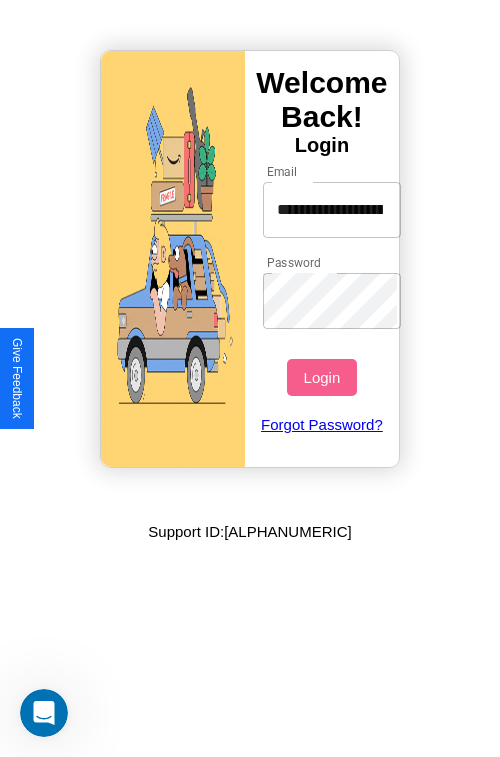 click on "Login" at bounding box center (321, 377) 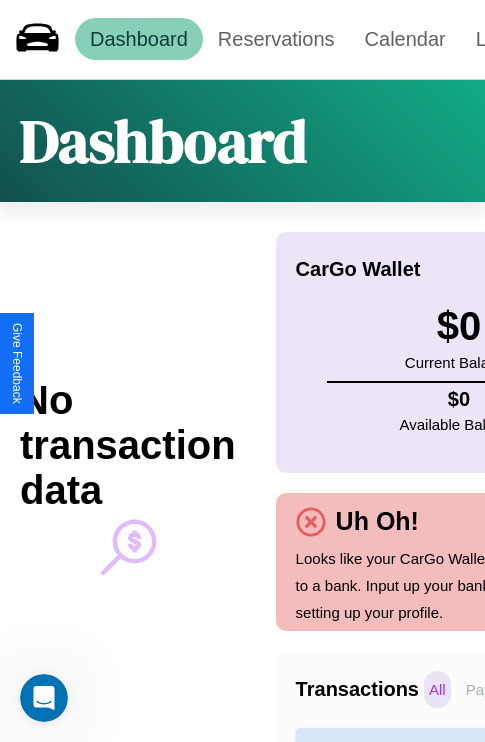 scroll, scrollTop: 0, scrollLeft: 0, axis: both 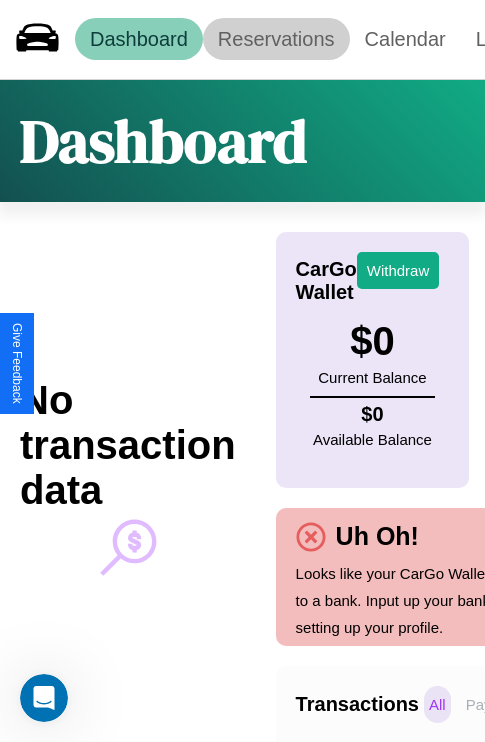 click on "Reservations" at bounding box center (276, 39) 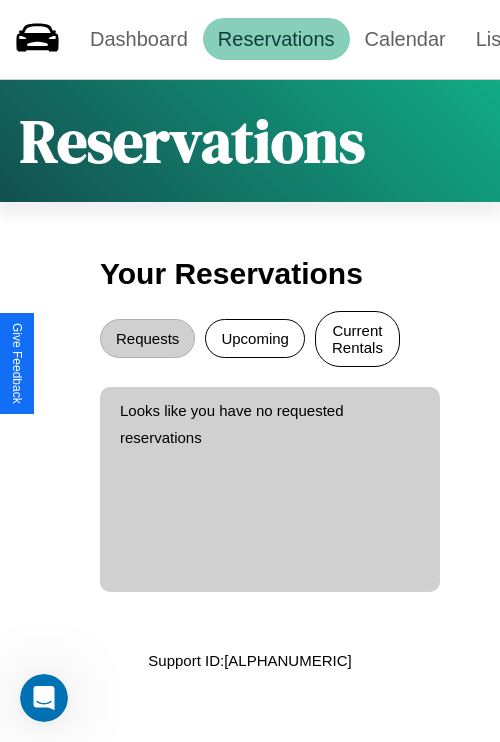 click on "Current Rentals" at bounding box center [357, 339] 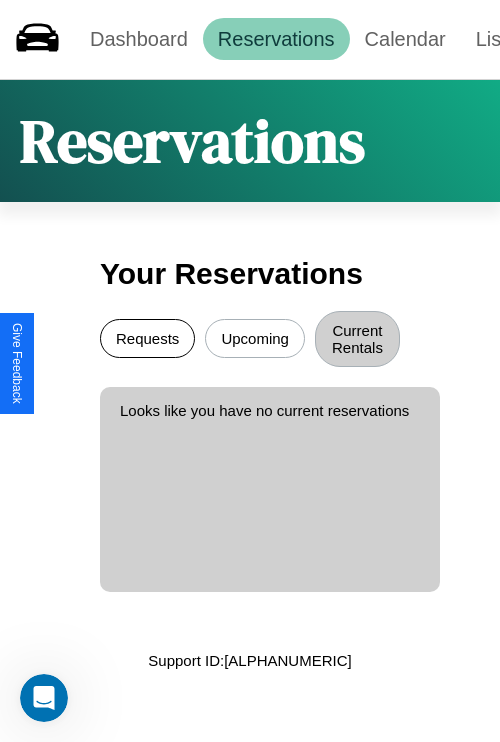 click on "Requests" at bounding box center [147, 338] 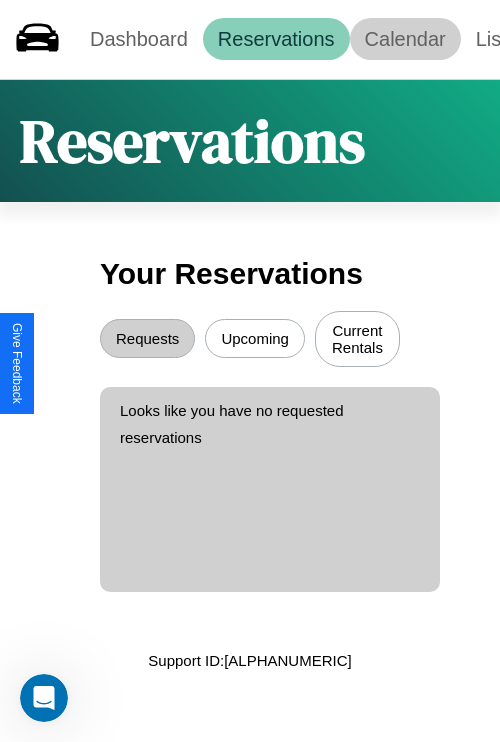 click on "Calendar" at bounding box center [405, 39] 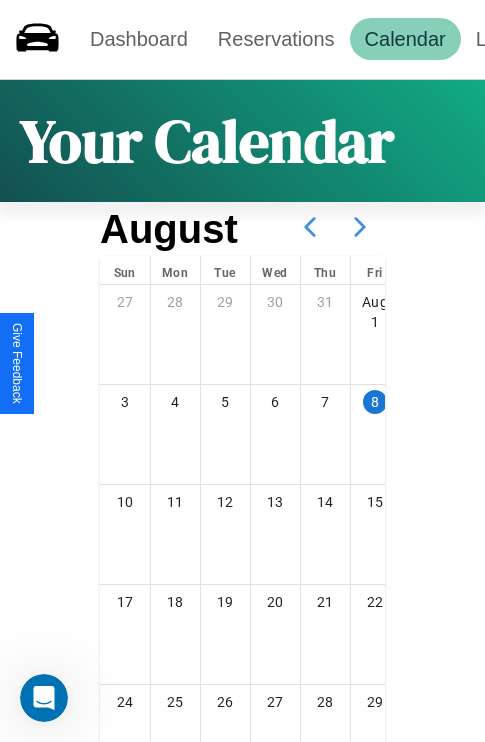 click 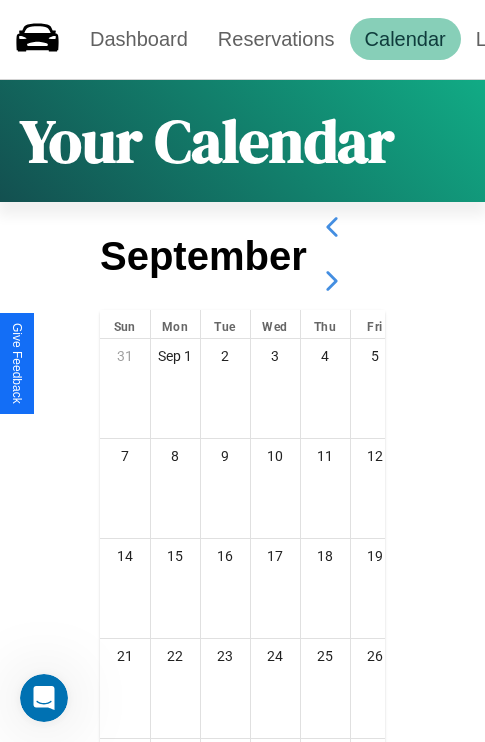 click 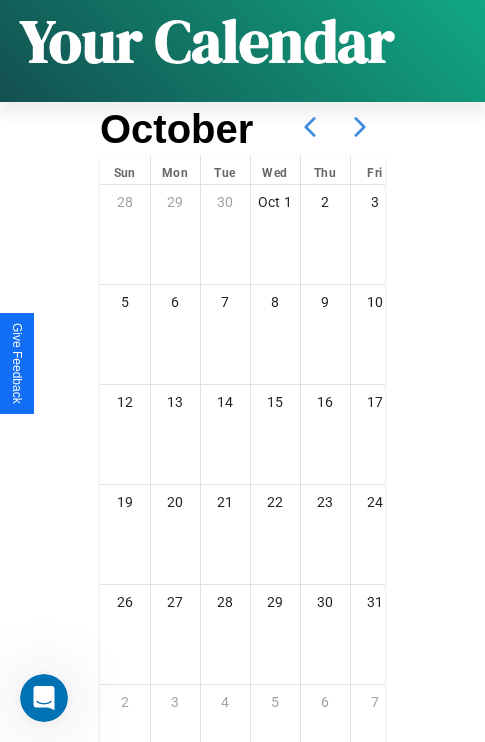 scroll, scrollTop: 242, scrollLeft: 0, axis: vertical 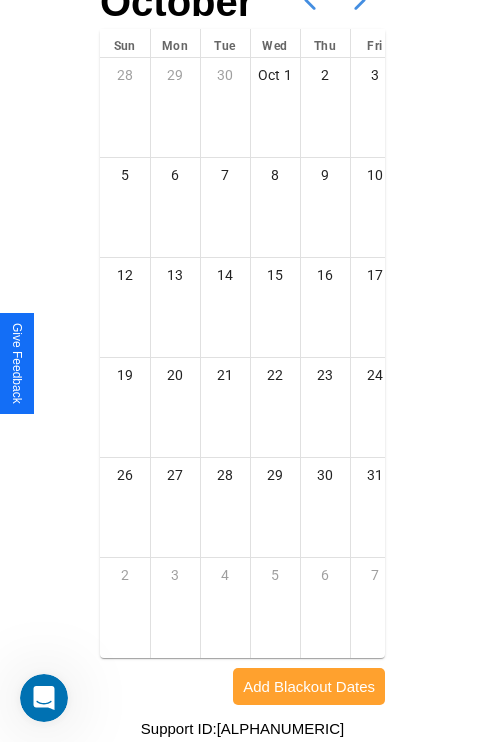 click on "Add Blackout Dates" at bounding box center [309, 686] 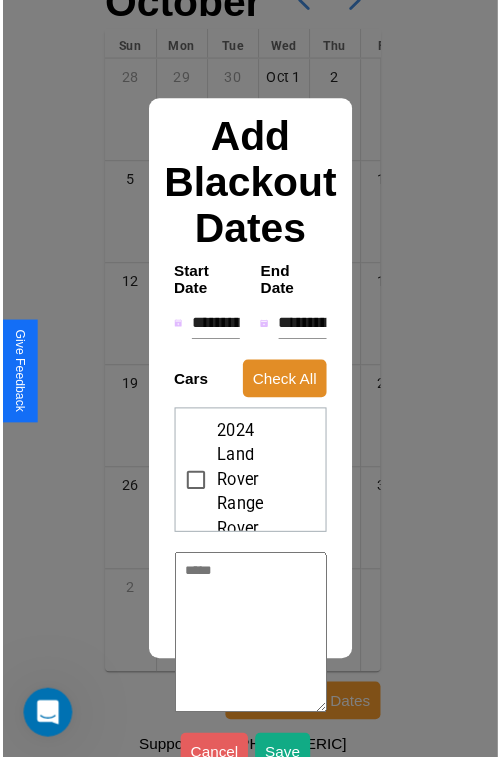 scroll, scrollTop: 227, scrollLeft: 0, axis: vertical 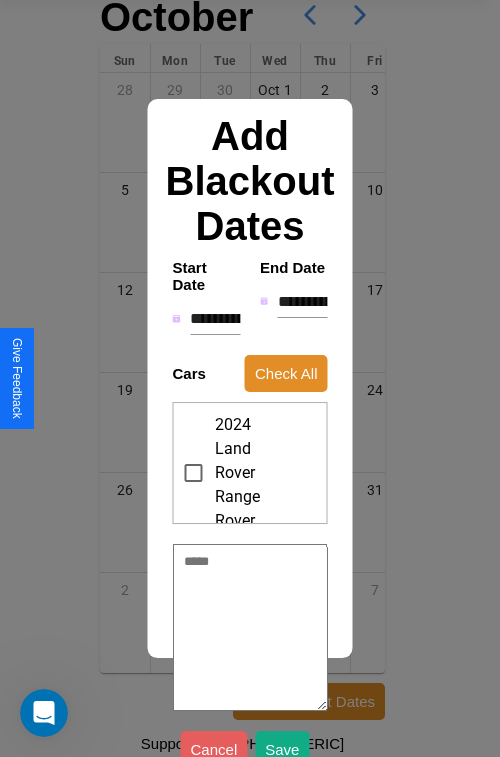click on "**********" at bounding box center (215, 319) 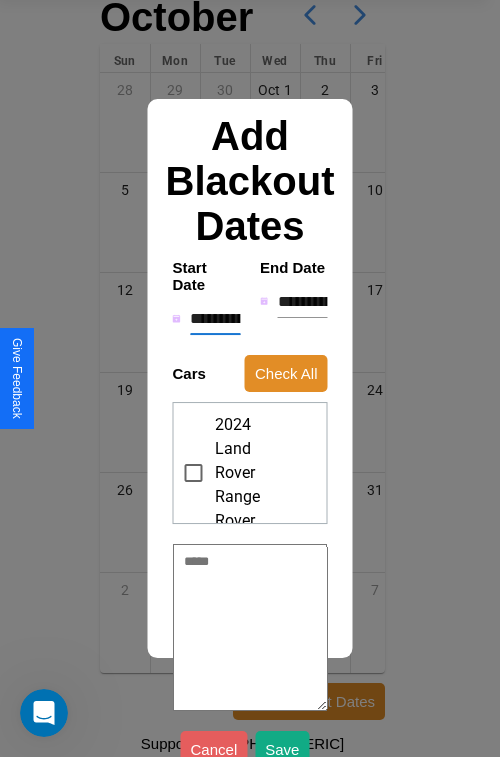 type on "********" 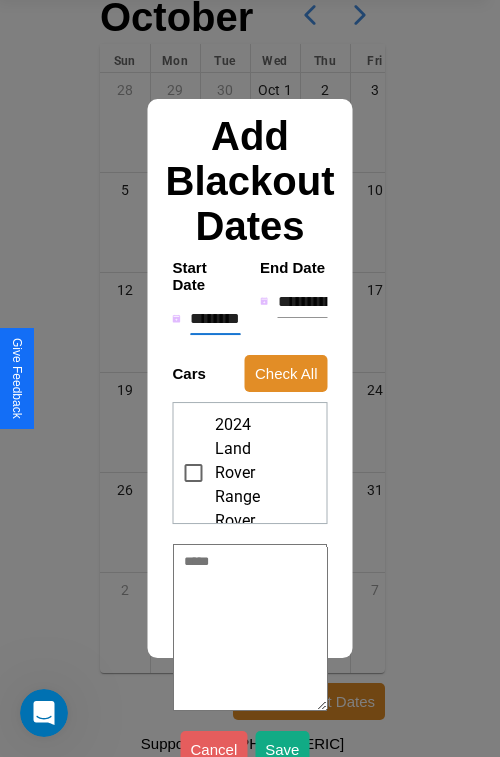 type on "*" 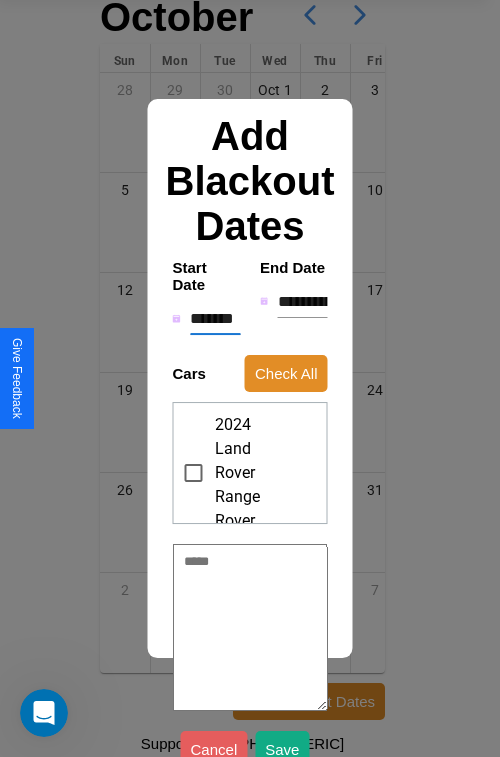 type on "*" 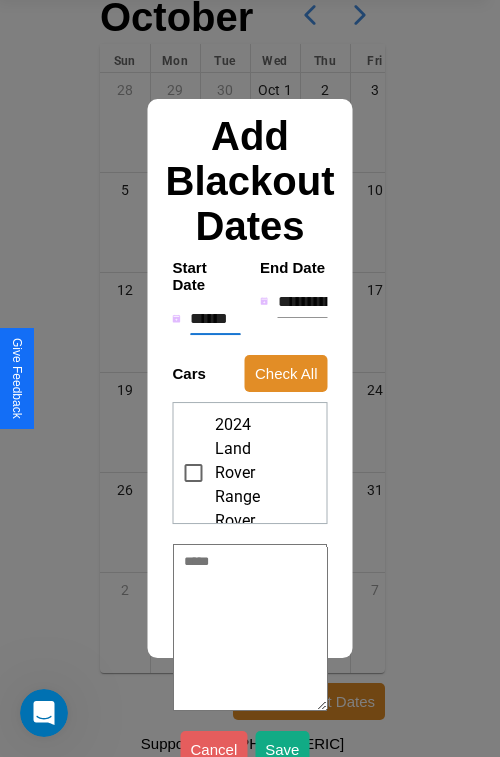 type on "*" 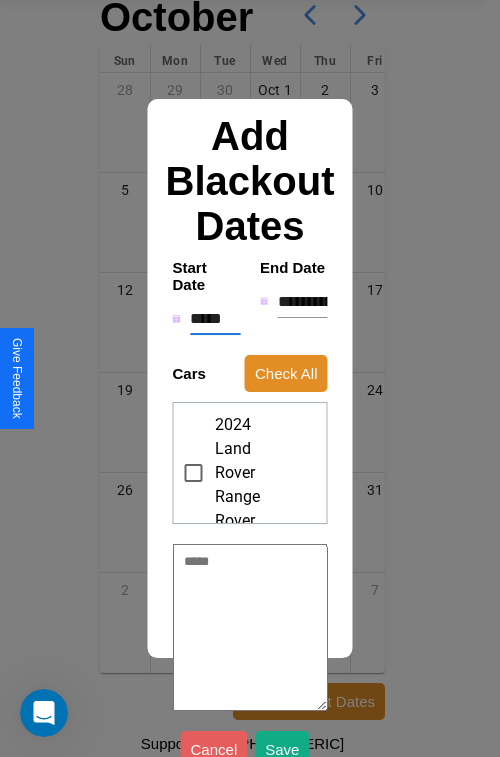 type on "*" 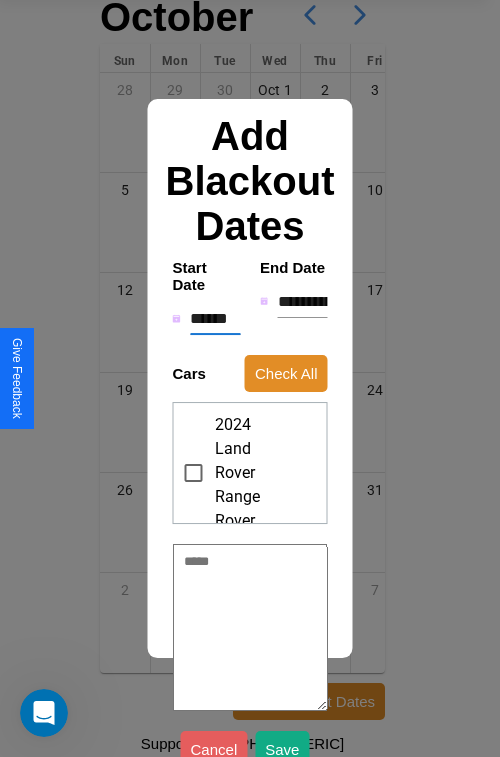type on "*" 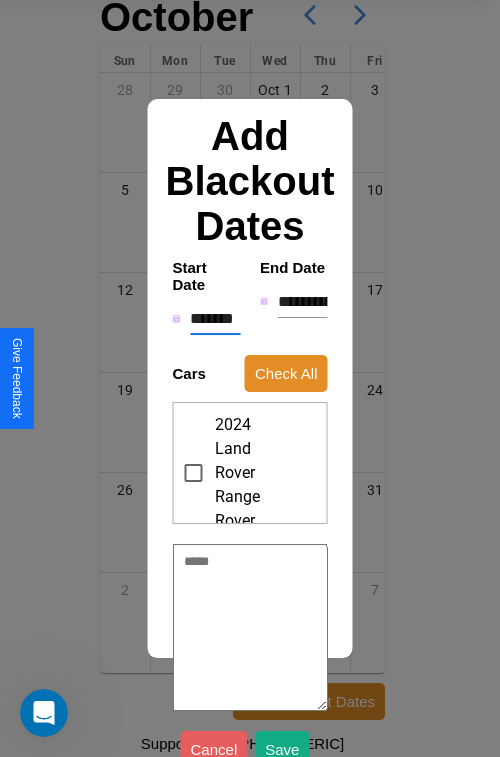type on "*" 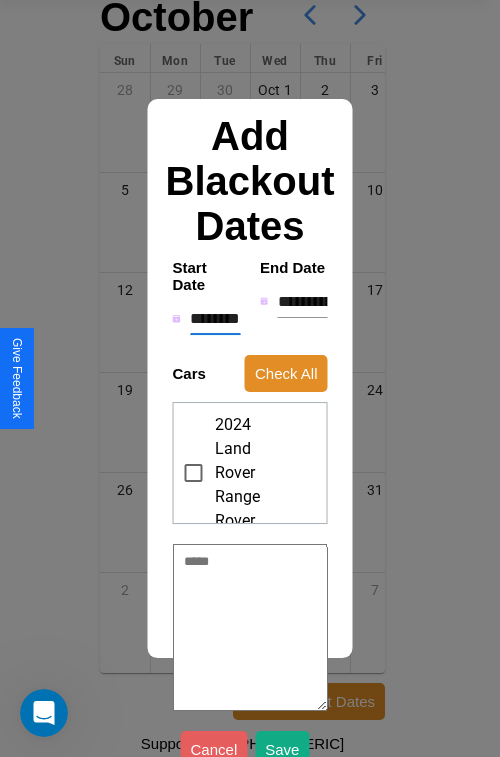 type on "*" 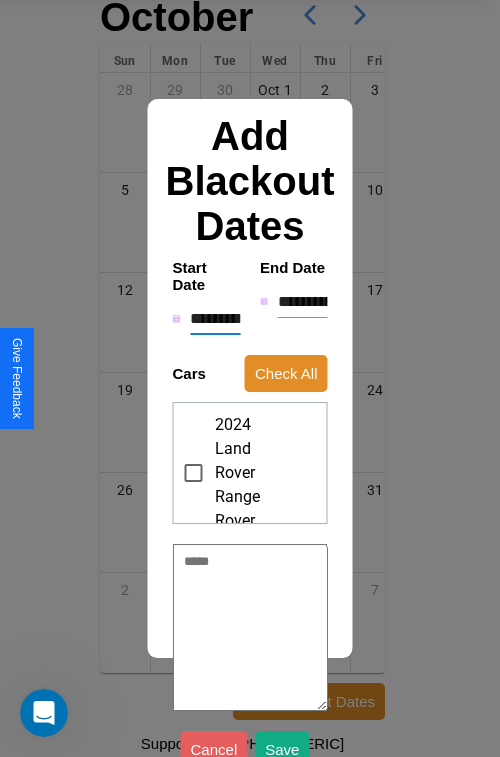 type on "*" 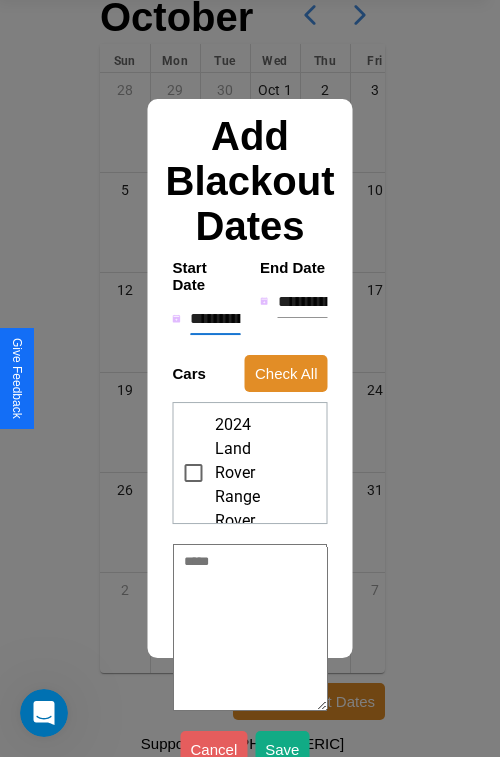 type on "*" 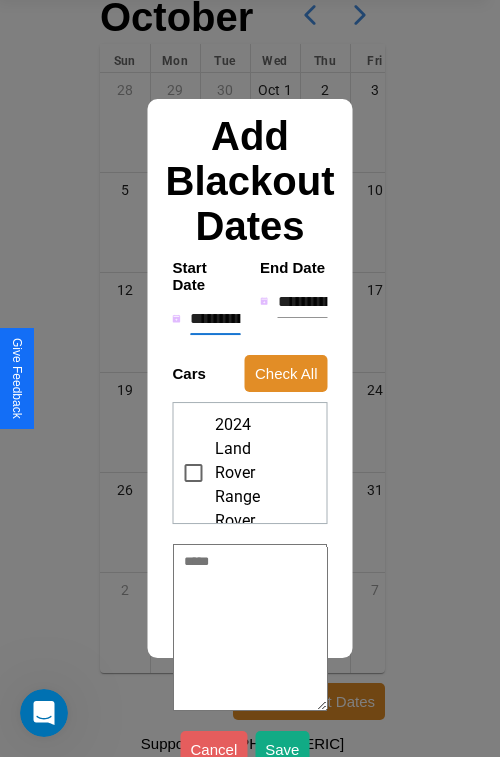 type on "*" 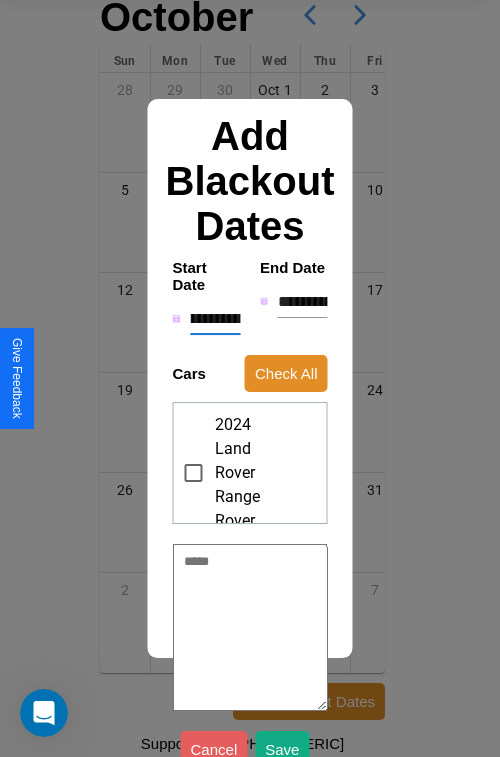 type on "**********" 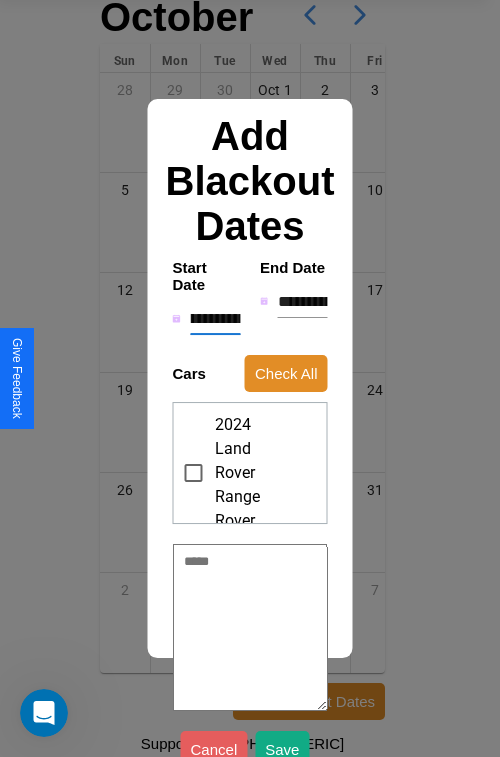 type on "*" 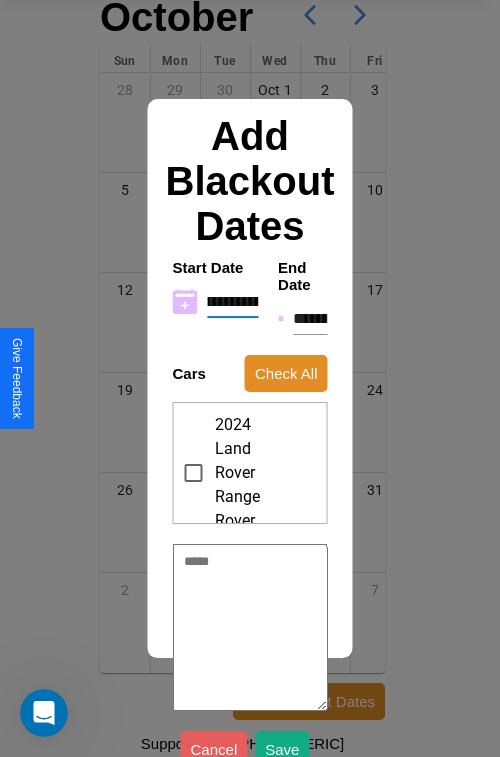 type on "**********" 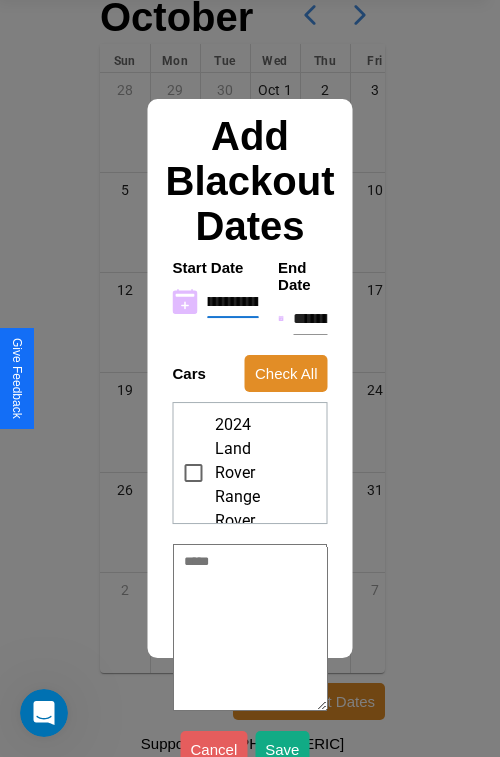 type on "*" 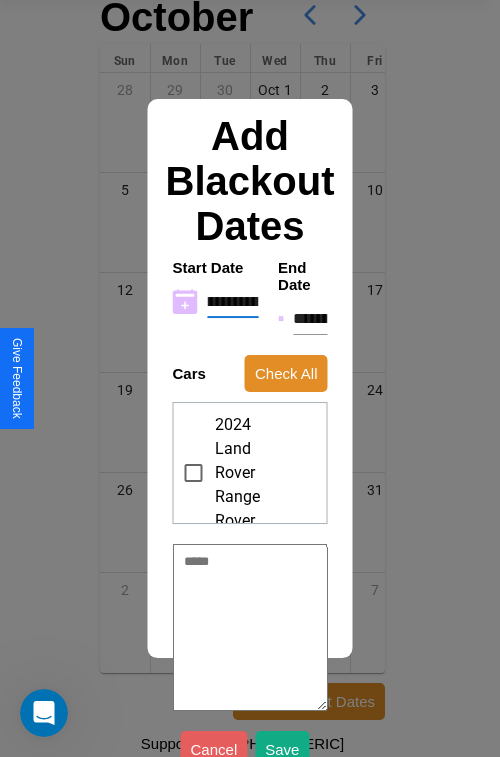type on "**********" 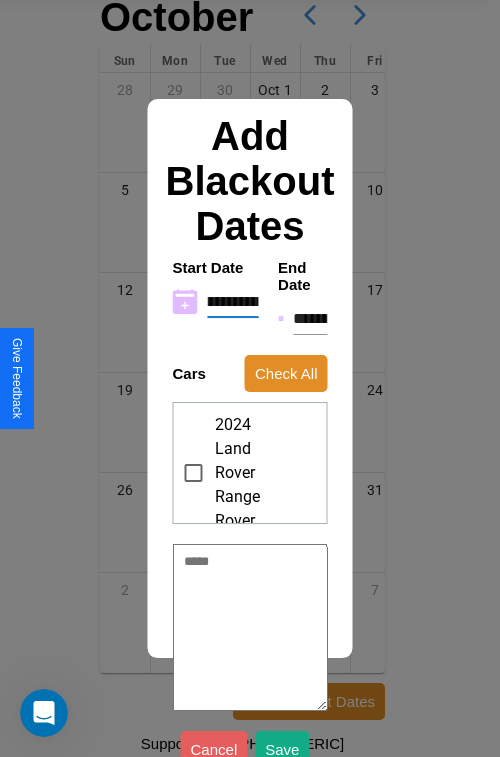 type on "*" 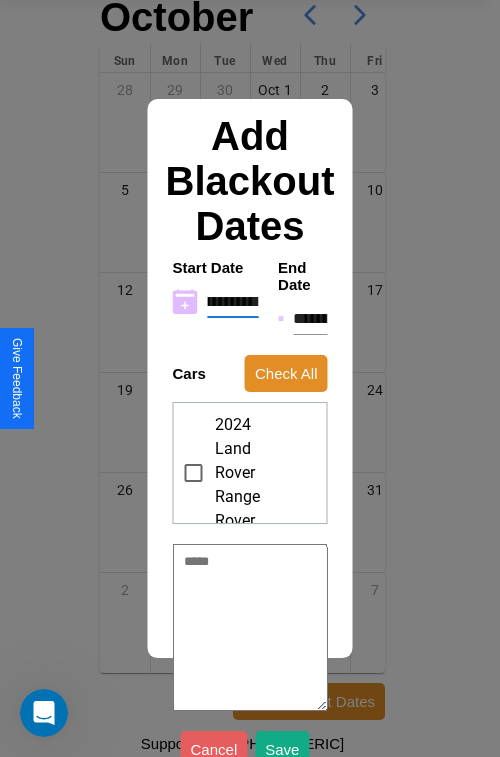 type on "**********" 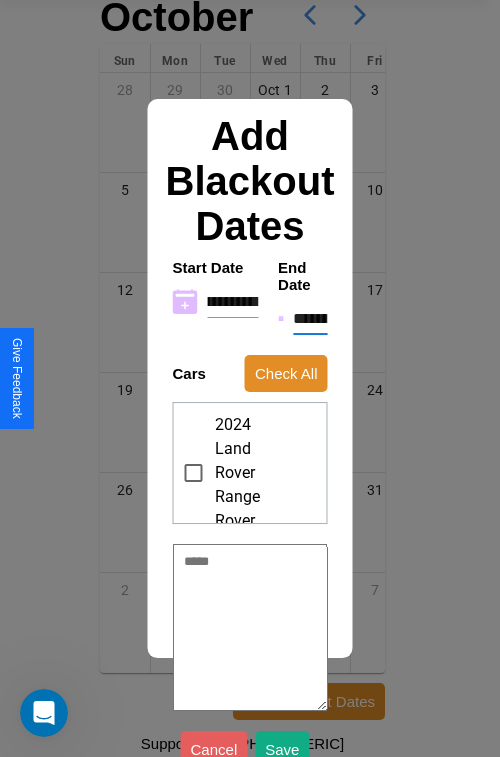 scroll, scrollTop: 0, scrollLeft: 0, axis: both 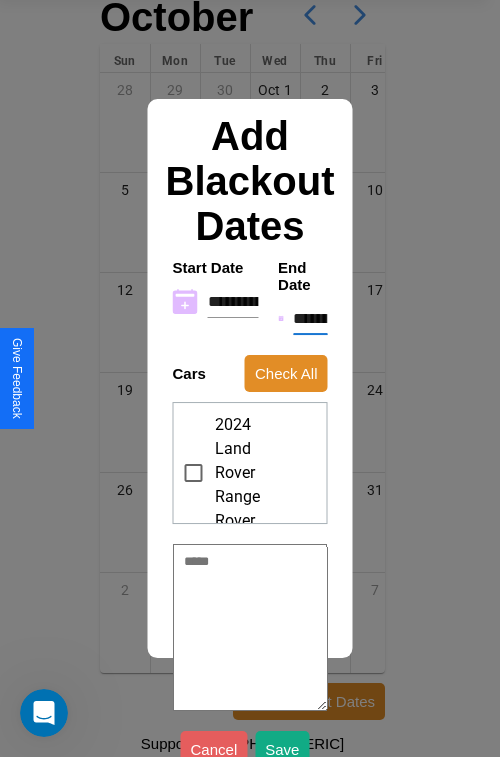 click on "**********" at bounding box center (310, 319) 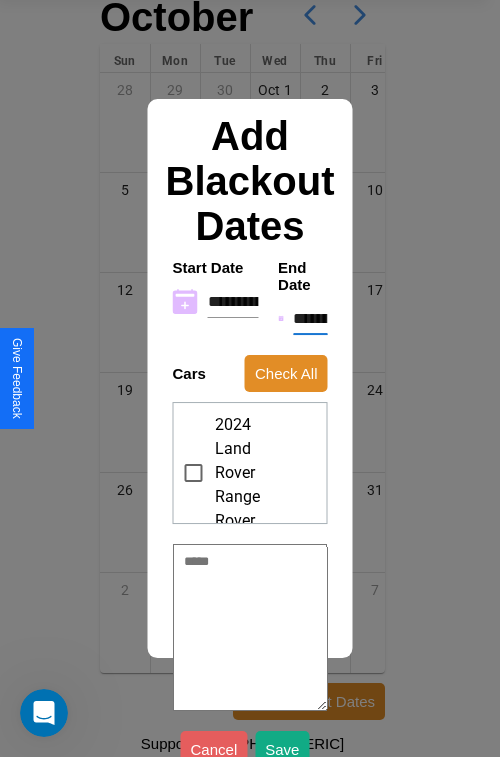 type on "*" 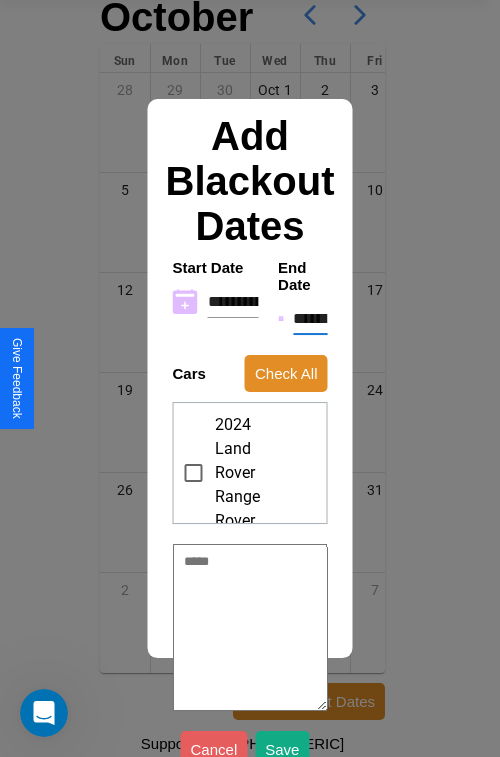 type on "*" 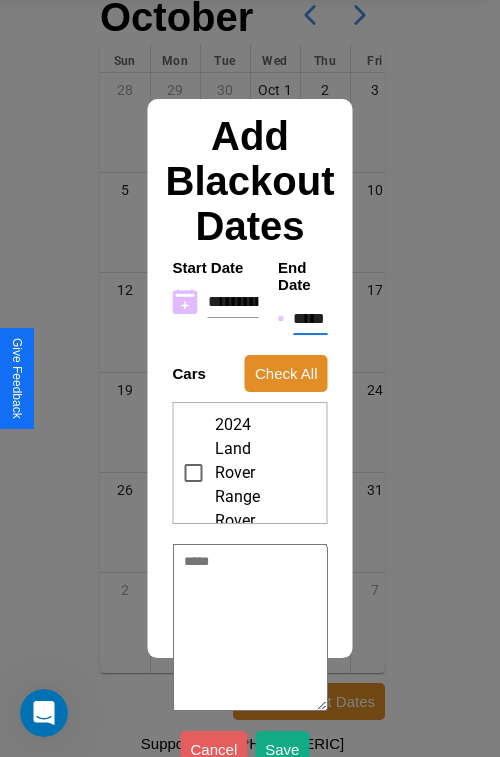 type on "*" 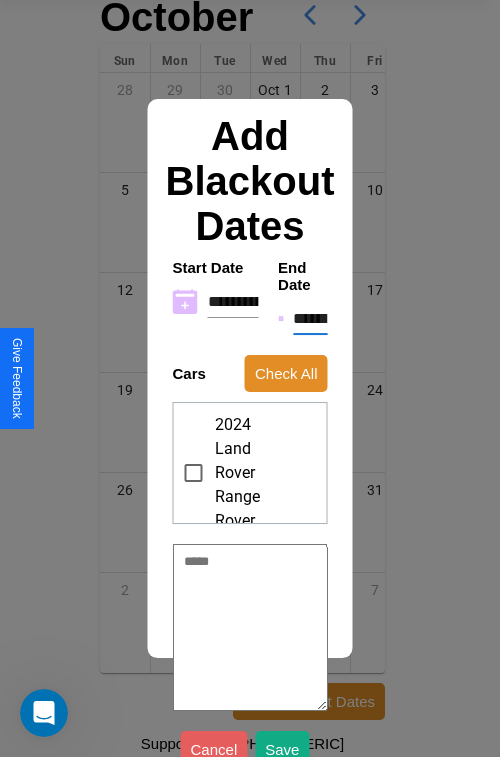 type on "*" 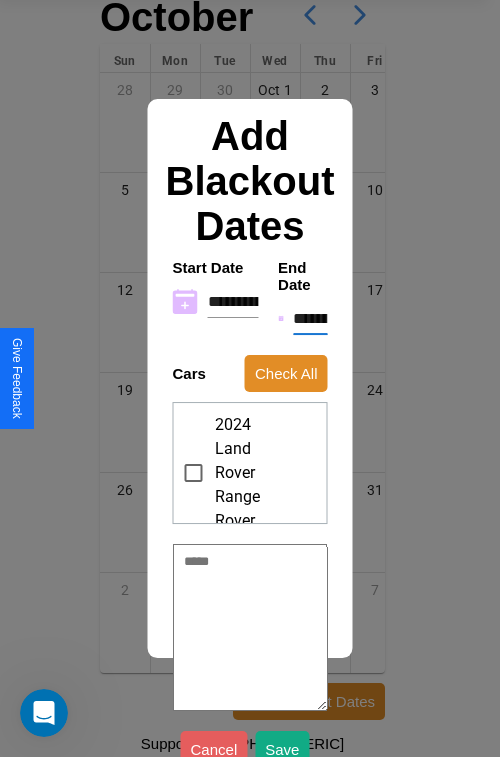 type on "*" 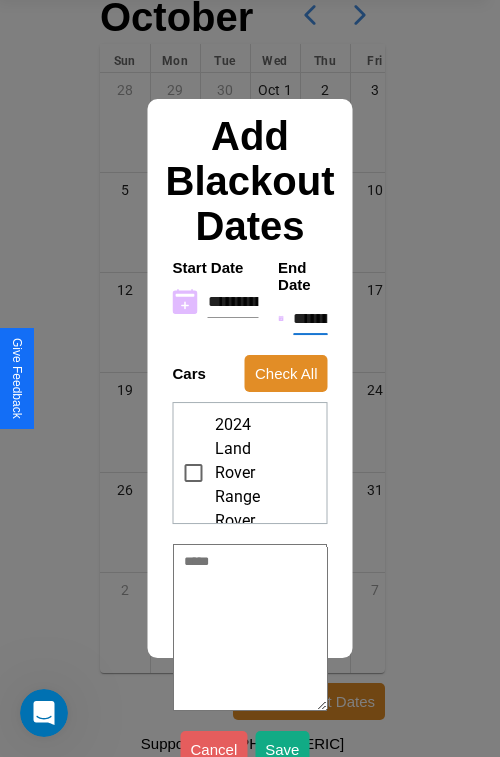type on "*" 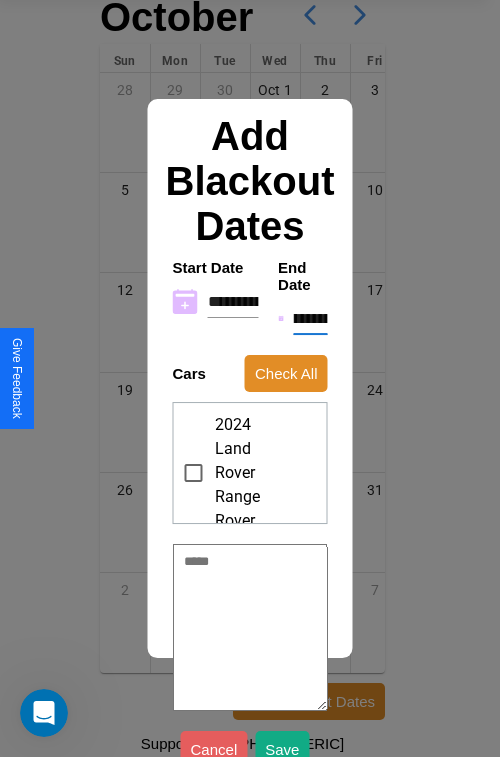 type on "**********" 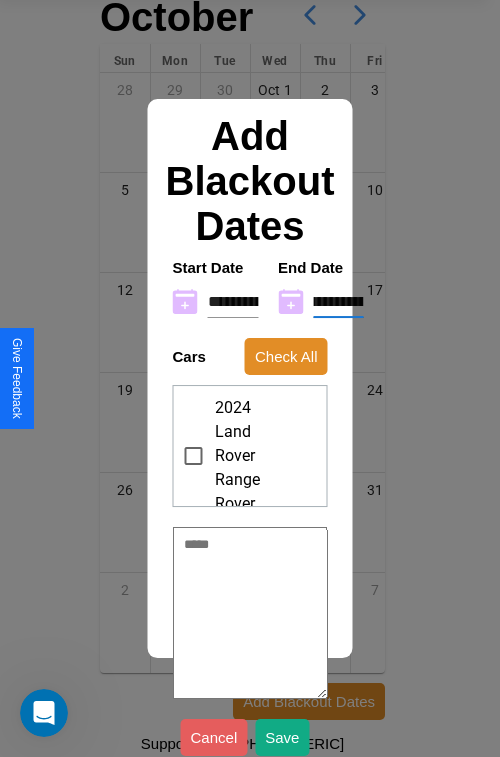 type on "**********" 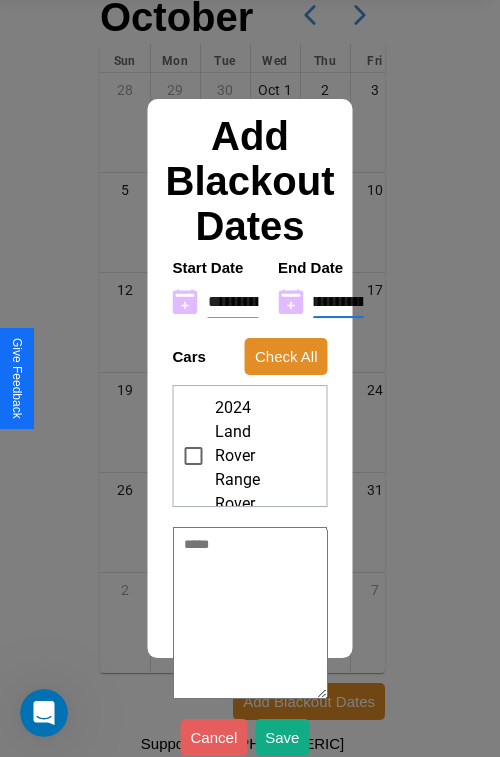 type on "*" 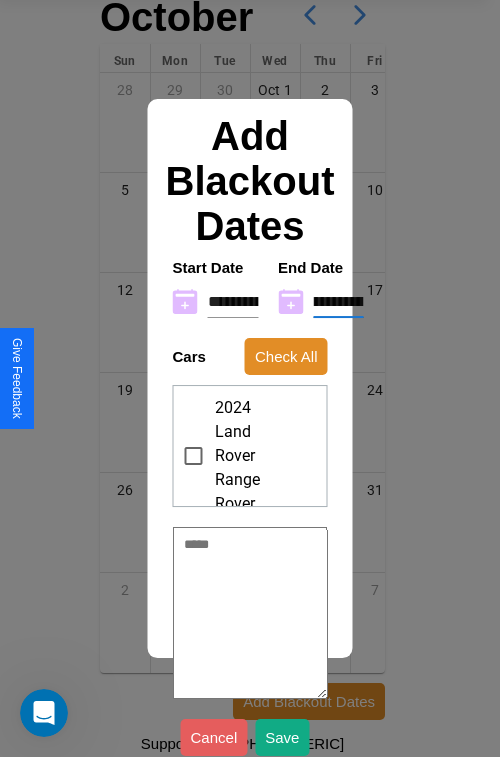 type on "**********" 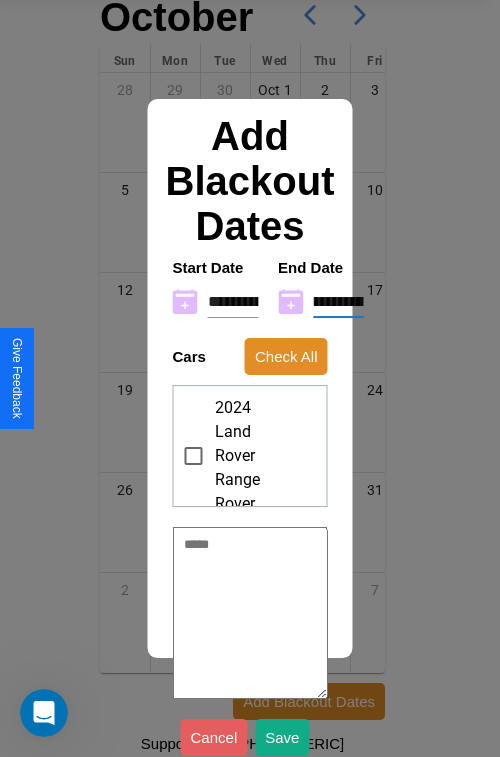 type on "*" 